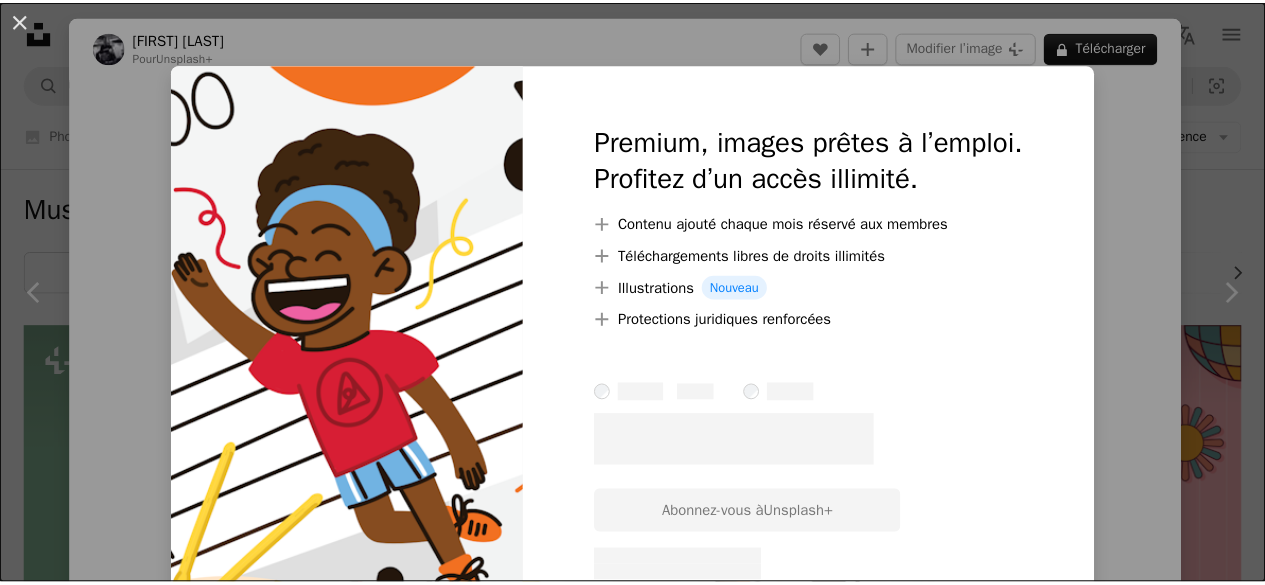 scroll, scrollTop: 300, scrollLeft: 0, axis: vertical 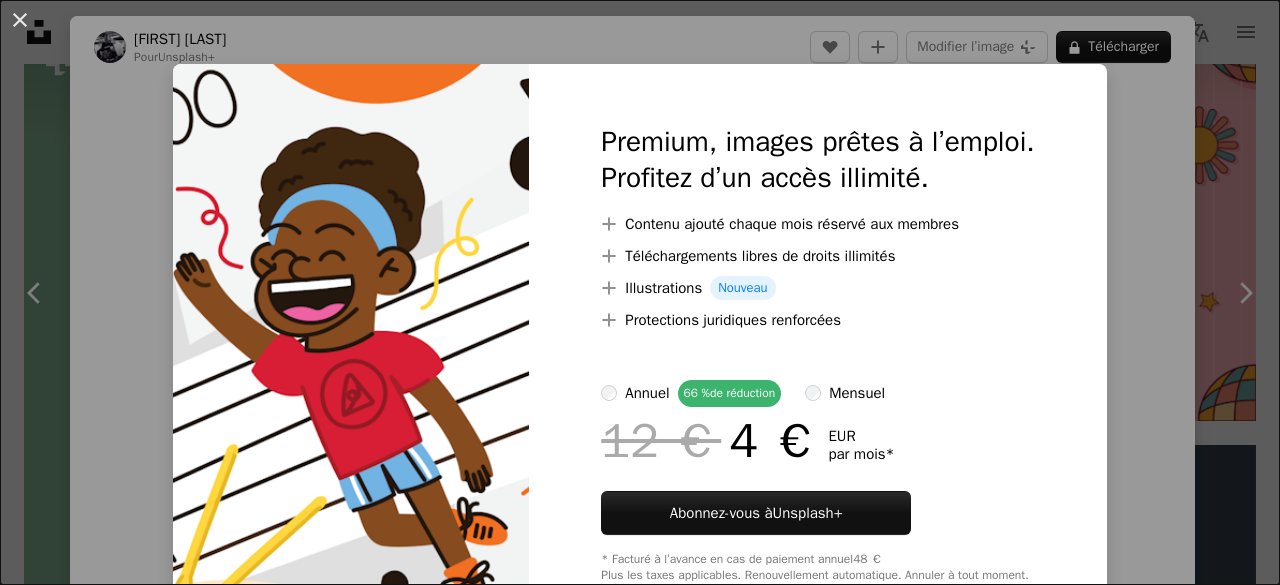 click on "An X shape Premium, images prêtes à l’emploi. Profitez d’un accès illimité. A plus sign Contenu ajouté chaque mois réservé aux membres A plus sign Téléchargements libres de droits illimités A plus sign Illustrations  Nouveau A plus sign Protections juridiques renforcées annuel 66 %  de réduction mensuel 12 €   4 € EUR par mois * Abonnez-vous à  Unsplash+ * Facturé à l’avance en cas de paiement annuel  48 € Plus les taxes applicables. Renouvellement automatique. Annuler à tout moment." at bounding box center (640, 292) 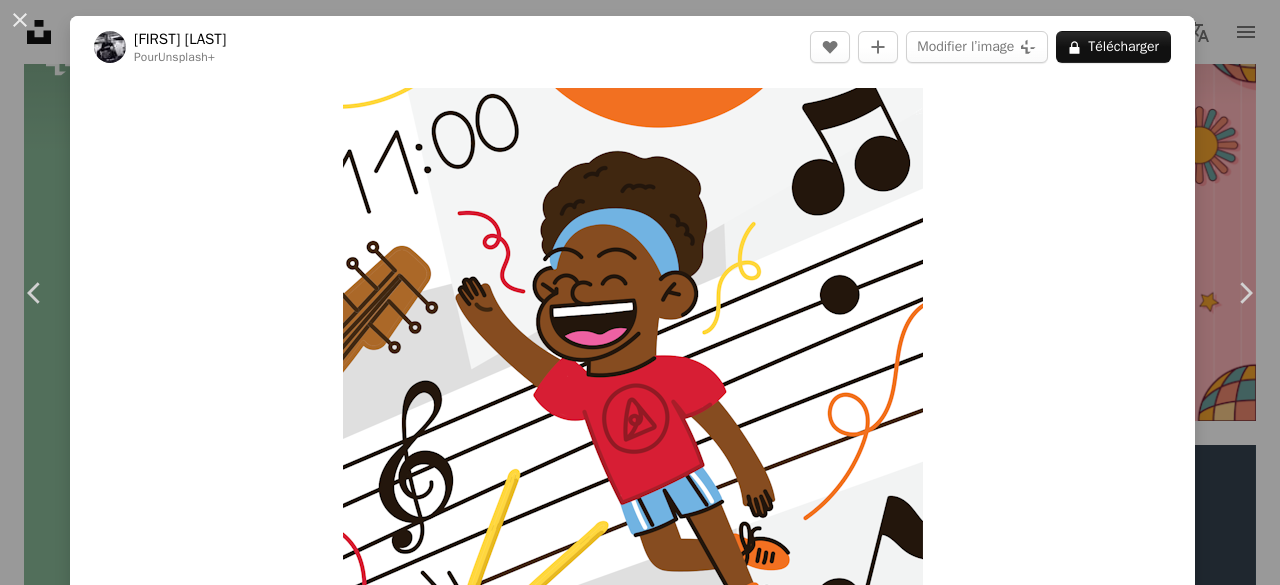 click on "[FIRST] [LAST] Pour  Unsplash+ A heart A plus sign Modifier l’image   Plus sign for Unsplash+ A lock   Télécharger" at bounding box center (632, 47) 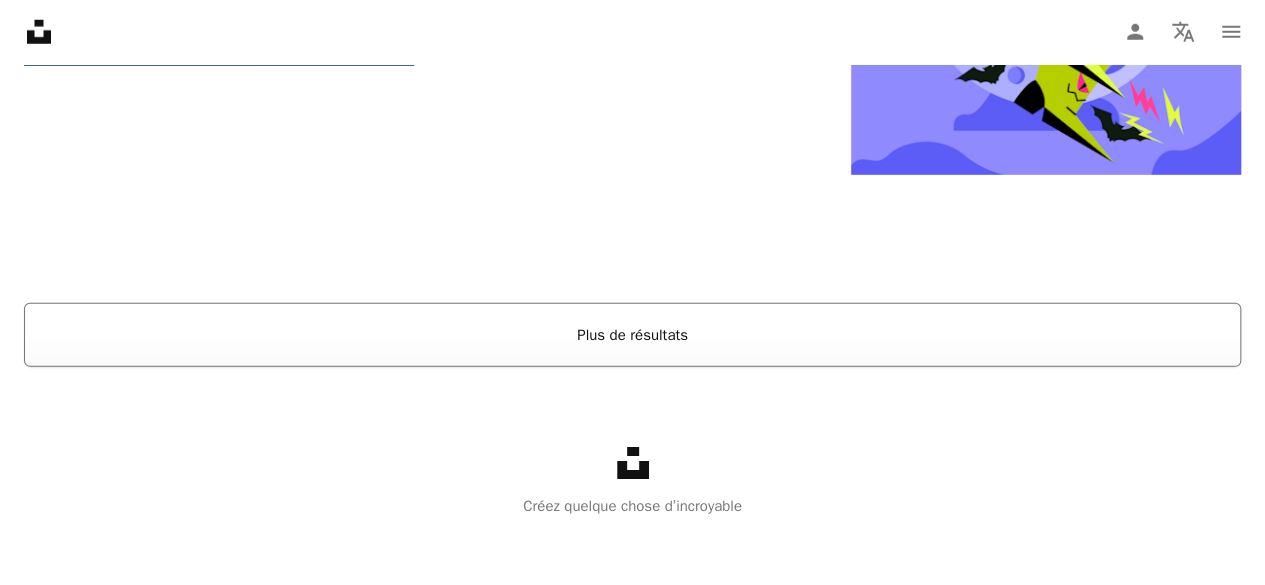 scroll, scrollTop: 2913, scrollLeft: 0, axis: vertical 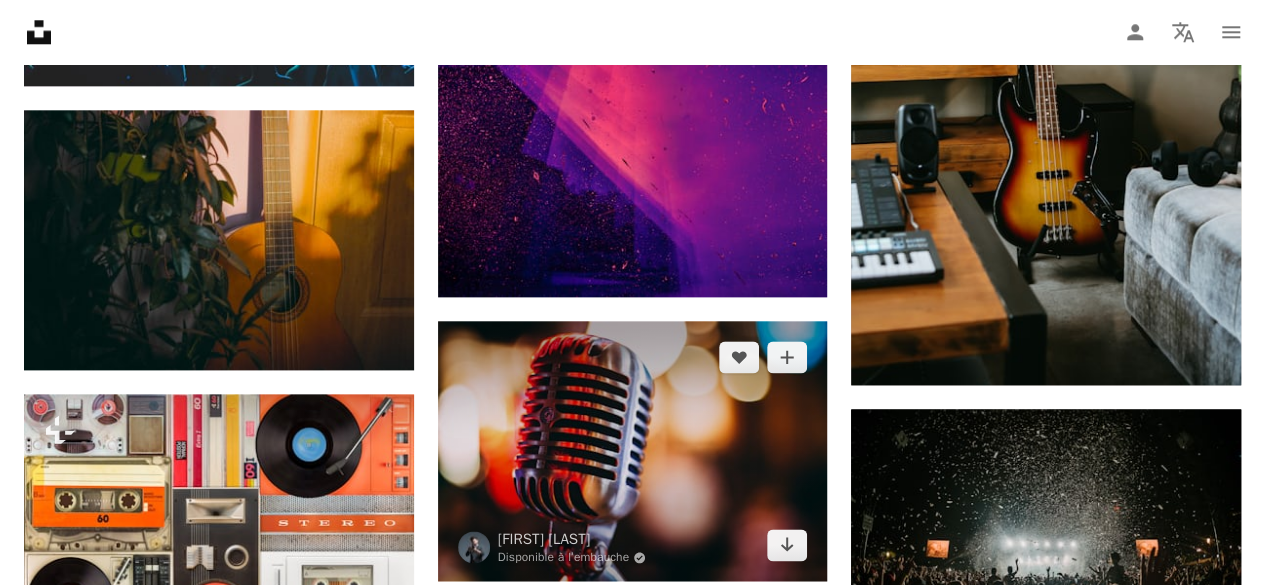 click at bounding box center (633, 451) 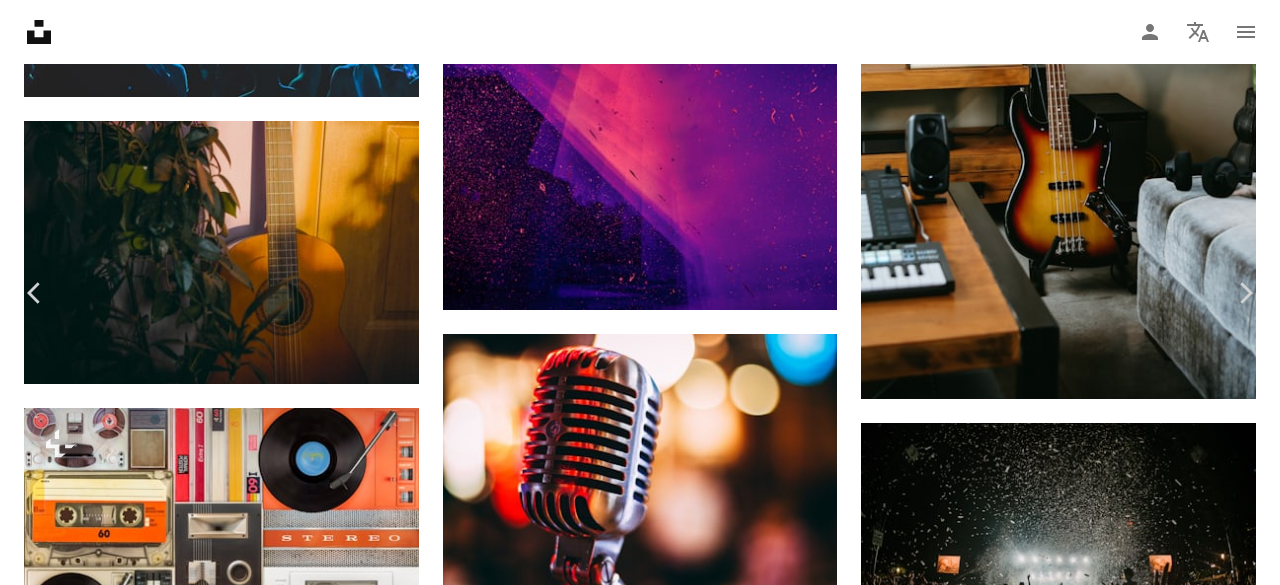 click on "[FIRST] [LAST] Disponible à l’embauche A checkmark inside of a circle A heart A plus sign Modifier l’image   Plus sign for Unsplash+ Télécharger gratuitement Chevron down" at bounding box center [632, 1948] 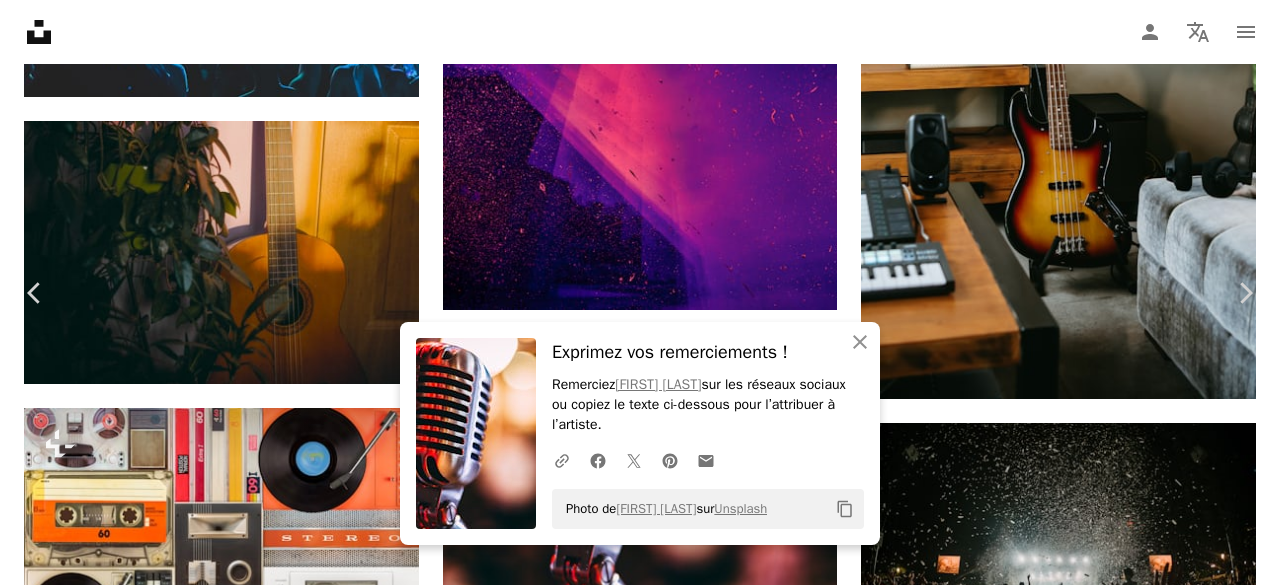 click on "An X shape Chevron left Chevron right Start selling today with Squarespace’s all-in-one website platform. Start A Free Trial An X shape Fermer Exprimez vos remerciements ! Remerciez  [FIRST] [LAST]  sur les réseaux sociaux ou copiez le texte ci-dessous pour l’attribuer à l’artiste. A URL sharing icon (chains) Facebook icon X (formerly Twitter) icon Pinterest icon An envelope Photo de  [FIRST] [LAST]  sur  Unsplash
Copy content [FIRST] [LAST] Disponible à l’embauche A checkmark inside of a circle A heart A plus sign Modifier l’image   Plus sign for Unsplash+ Télécharger gratuitement Chevron down Zoom in Vues [NUMBER] Téléchargements [NUMBER] Présentée dans Photos A forward-right arrow Partager Info icon Infos More Actions A map marker [CITY], [COUNTRY] Calendar outlined Publiée le  [DAY] [MONTH] [YEAR] Camera Canon, EOS REBEL T5i Safety Utilisation gratuite sous la  Licence Unsplash musique millésime concert néon microphone Rétro Bokeh Lumières son site internet blog" at bounding box center [640, 2193] 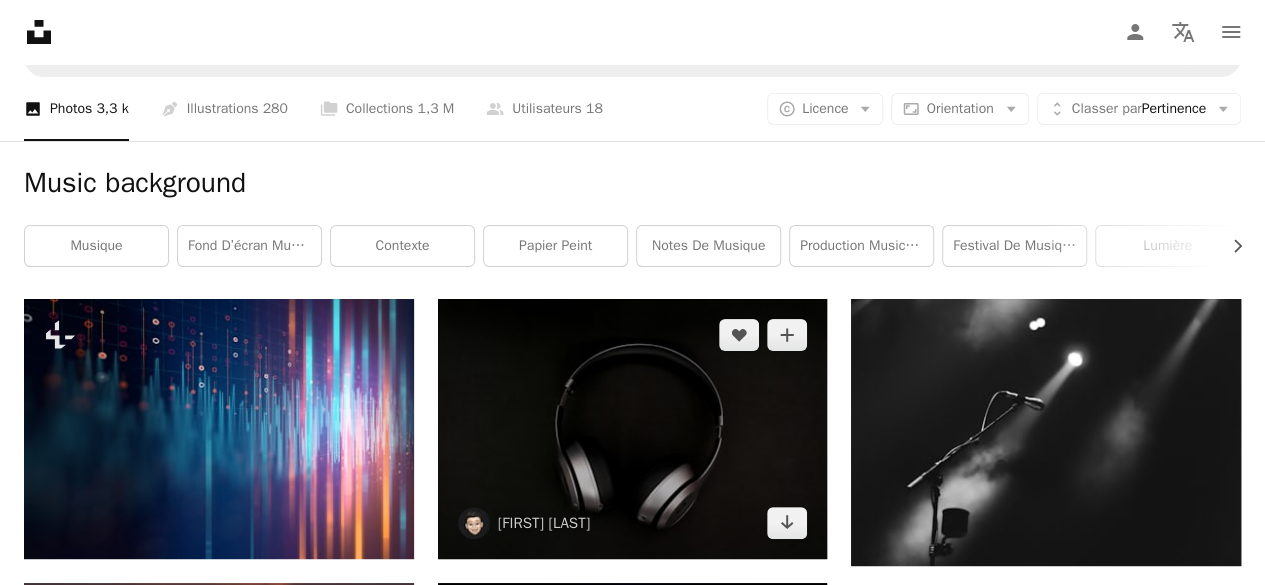scroll, scrollTop: 0, scrollLeft: 0, axis: both 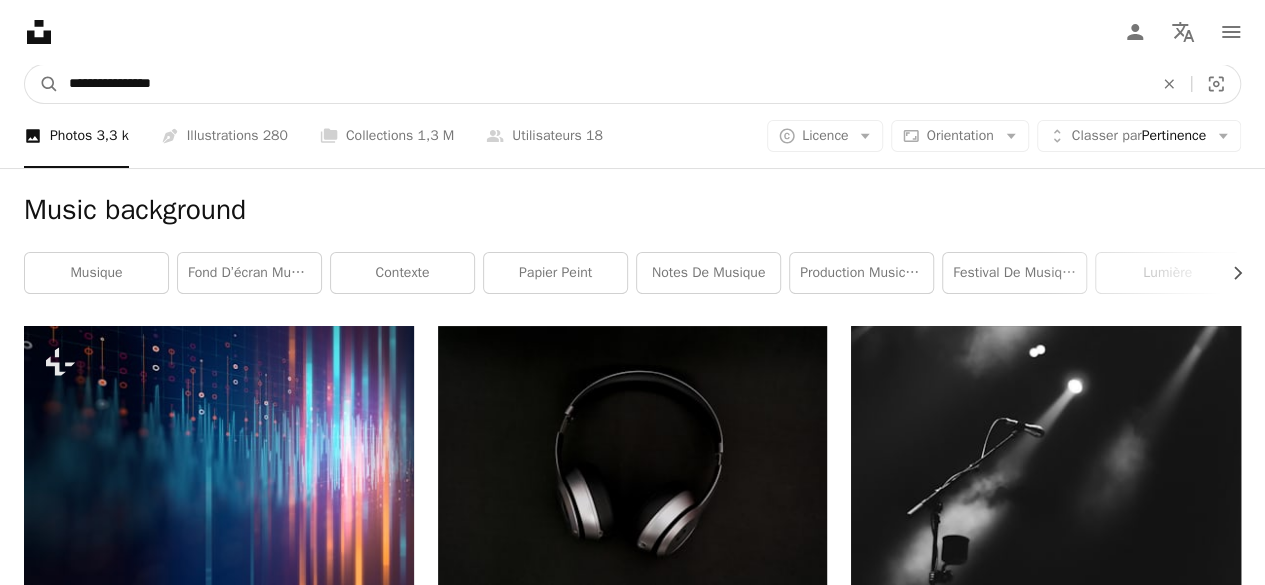 click on "**********" at bounding box center [603, 84] 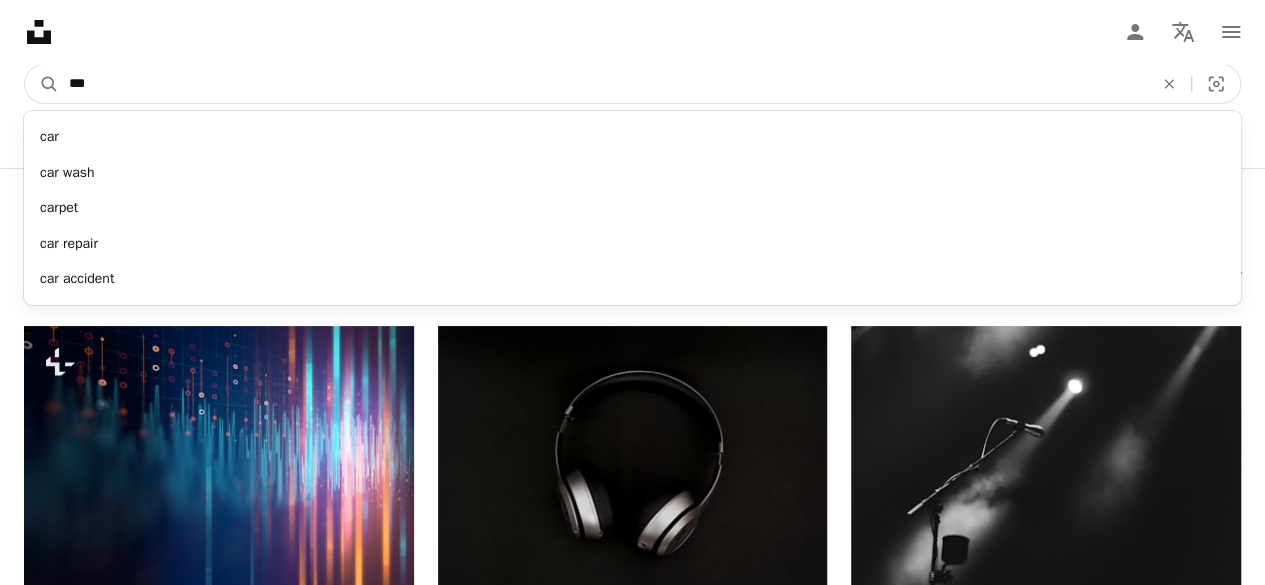 type on "***" 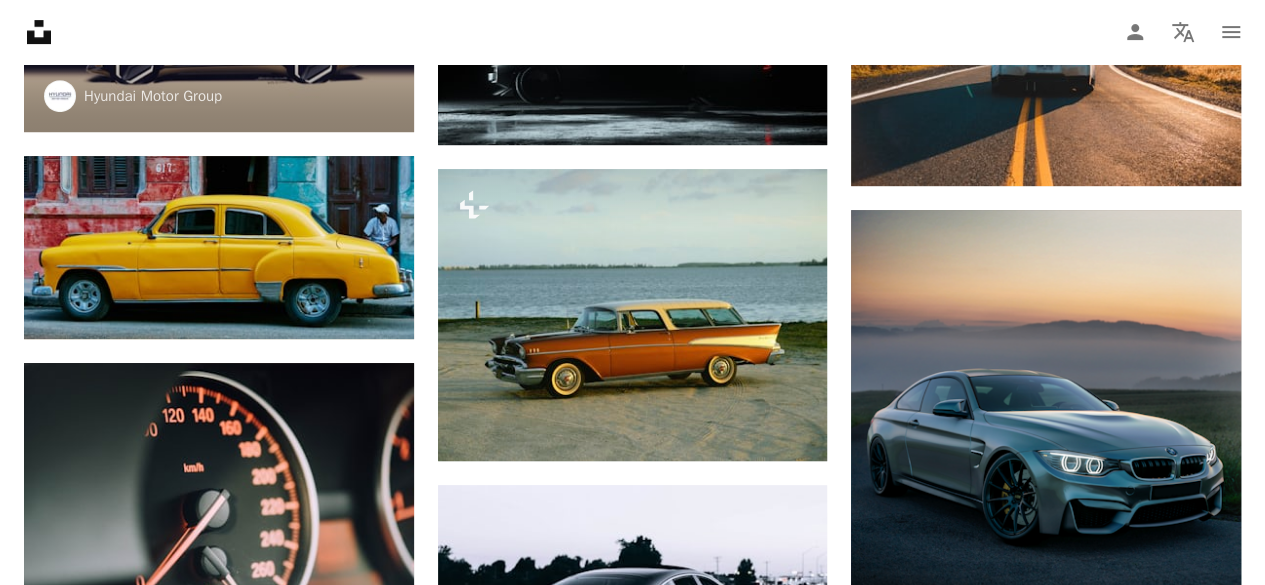 scroll, scrollTop: 0, scrollLeft: 0, axis: both 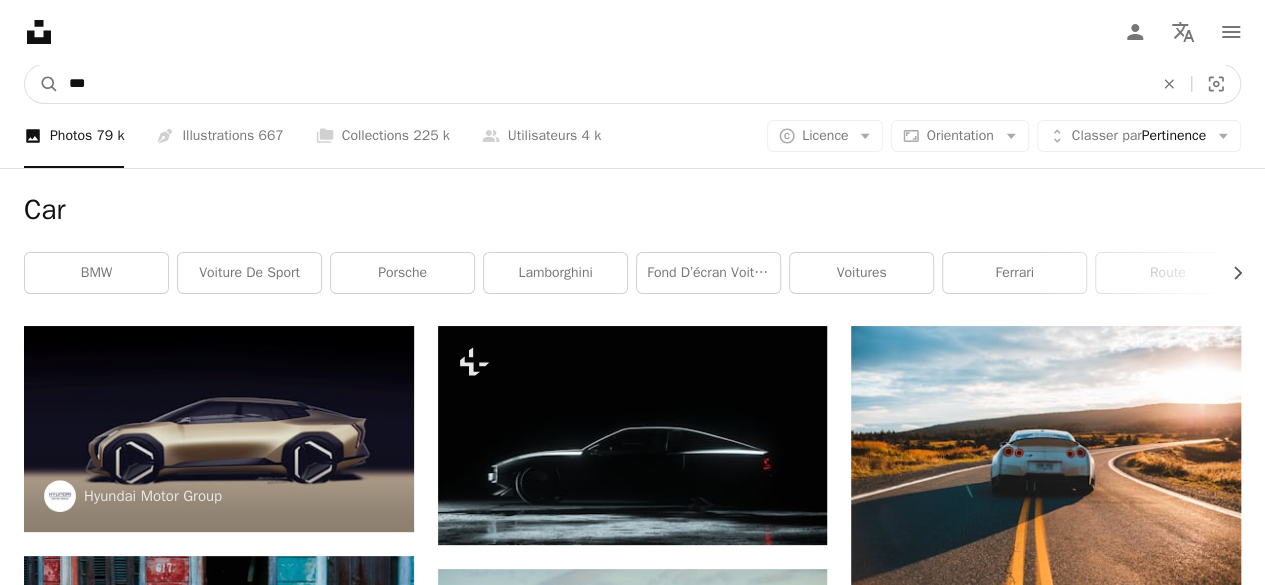 click on "***" at bounding box center [603, 84] 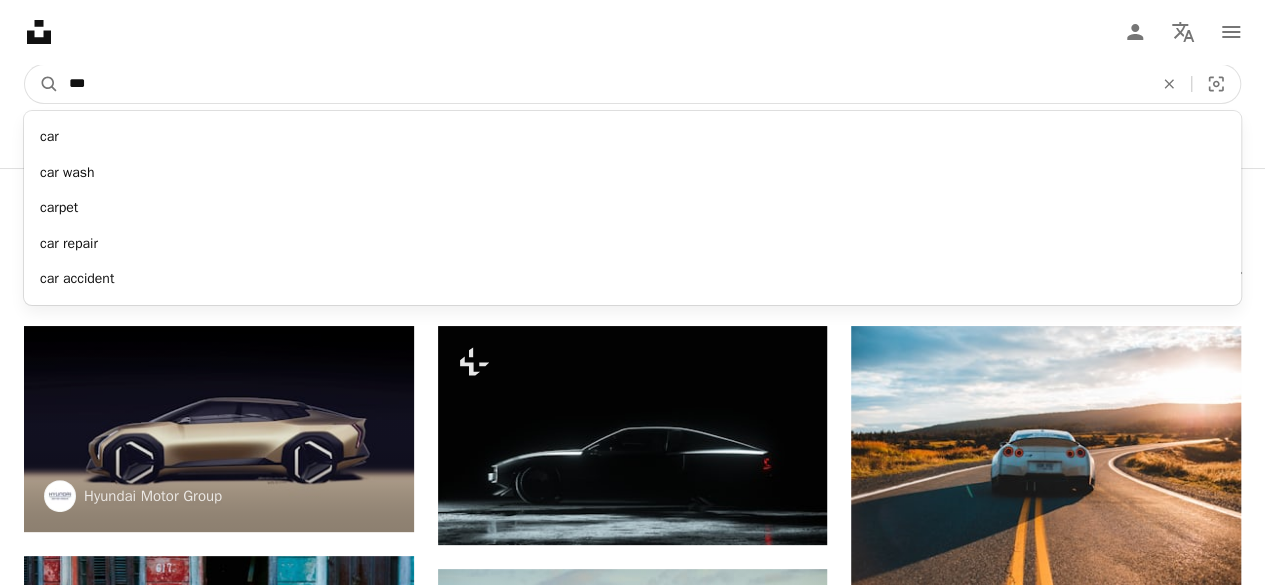 click on "***" at bounding box center (603, 84) 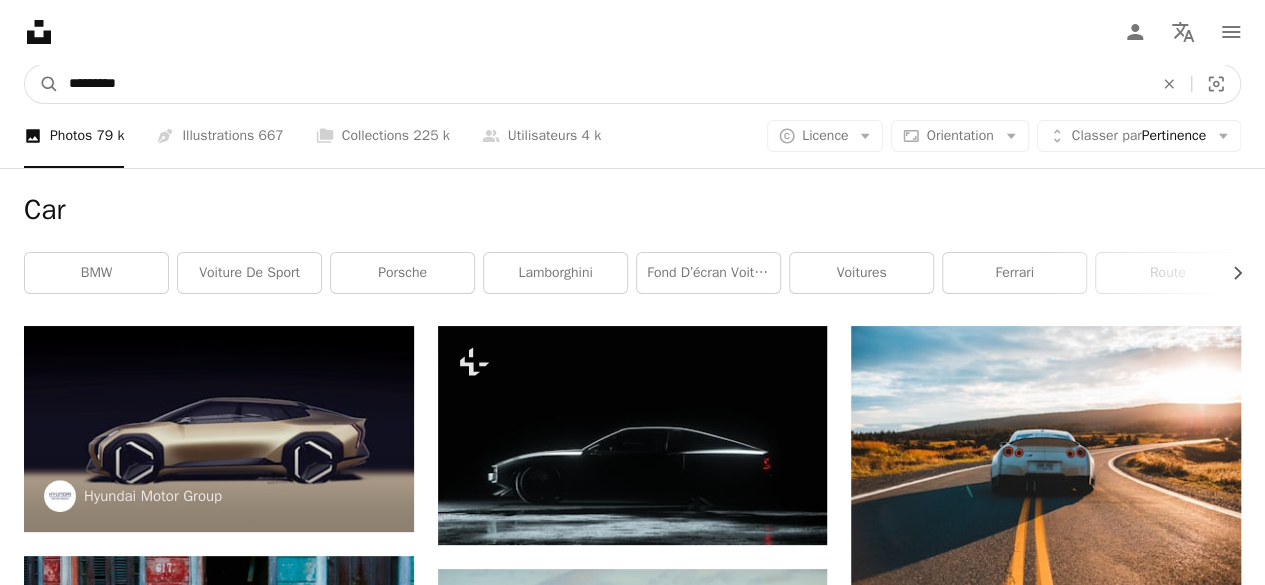 type on "*********" 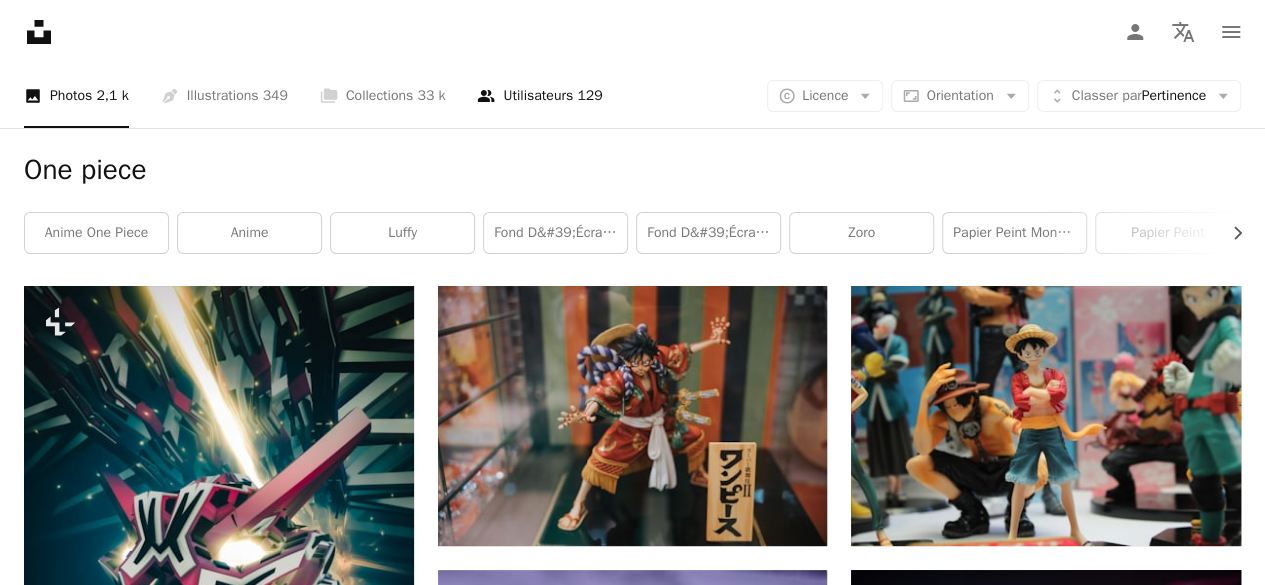 scroll, scrollTop: 0, scrollLeft: 0, axis: both 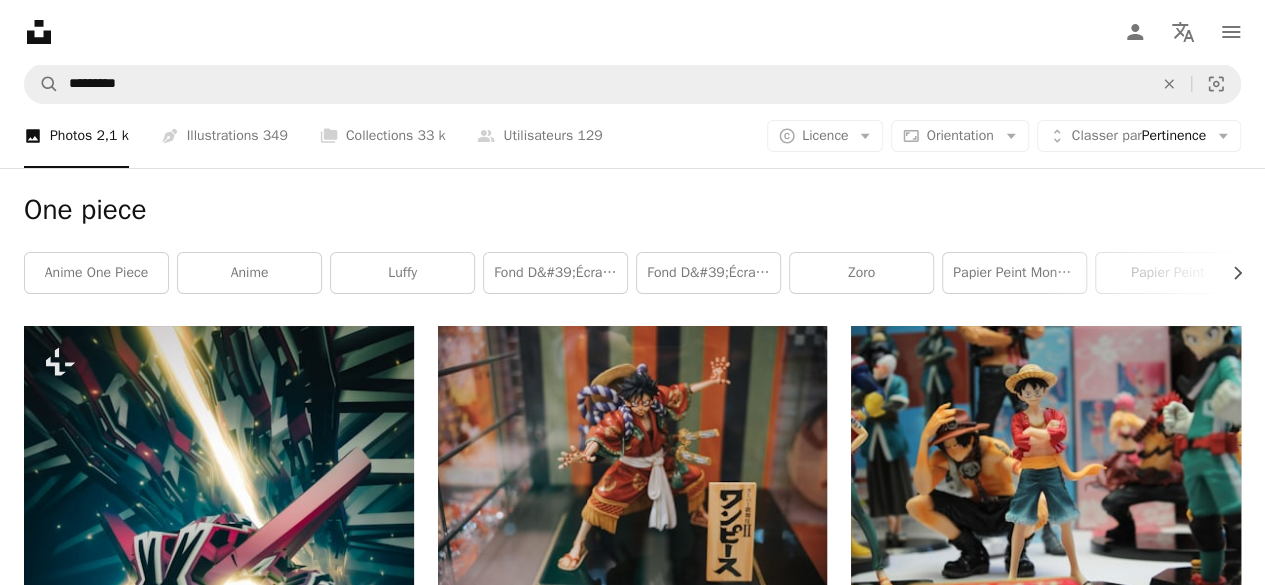 click on "Unsplash logo Accueil Unsplash A photo Pen Tool A compass A stack of folders Download Person Localization icon navigation menu" at bounding box center [632, 32] 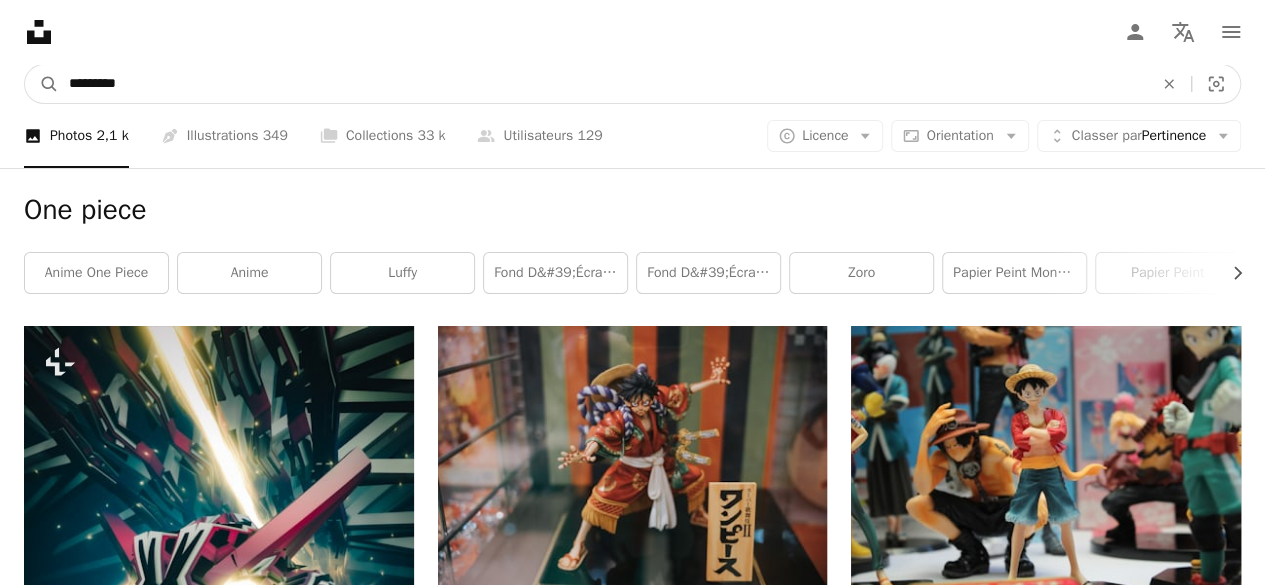 click on "*********" at bounding box center (603, 84) 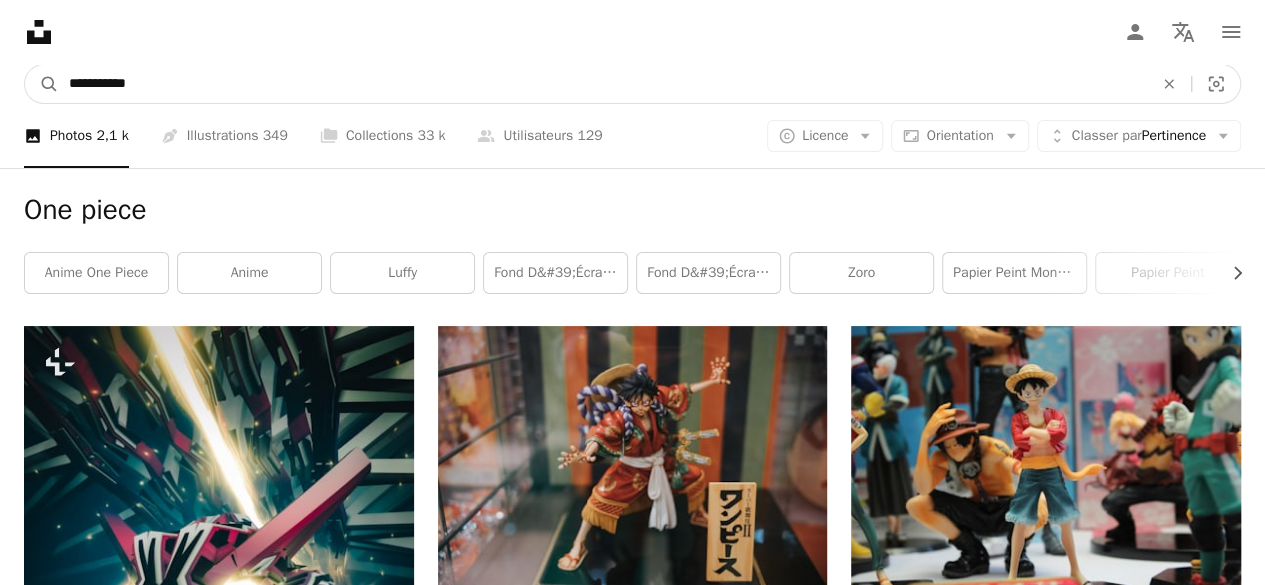 type on "**********" 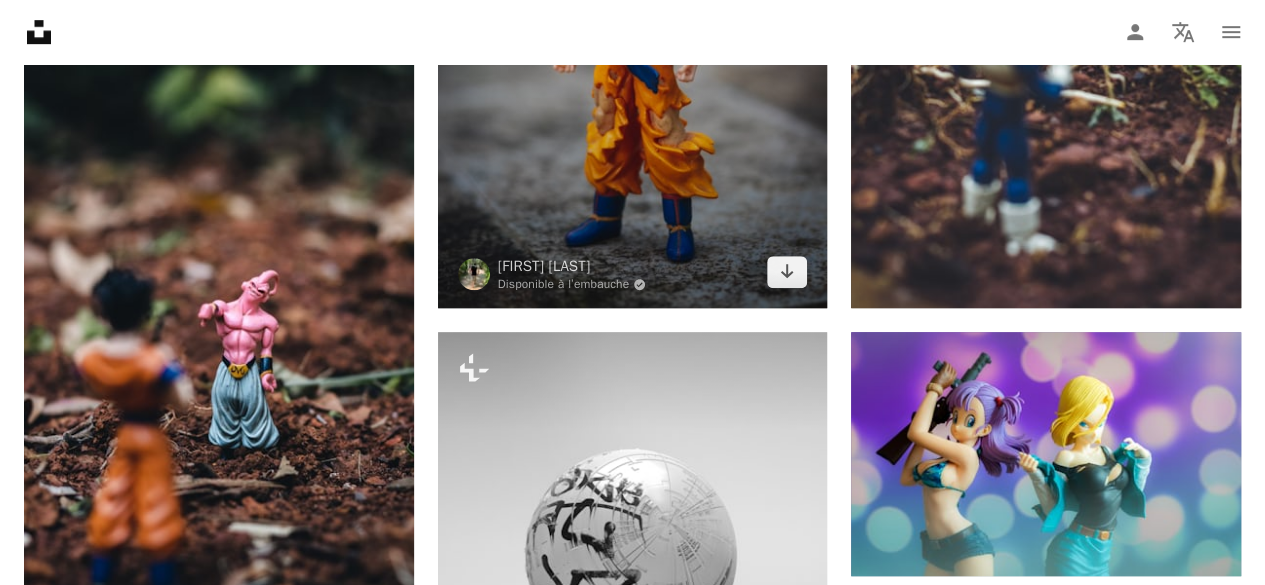 scroll, scrollTop: 0, scrollLeft: 0, axis: both 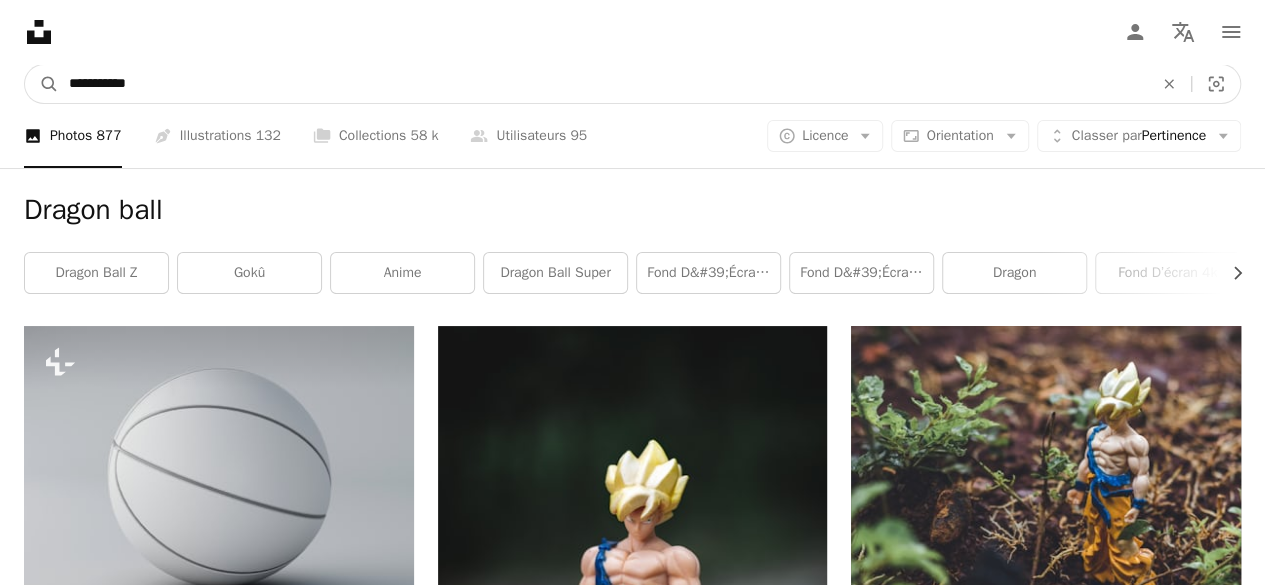click on "**********" at bounding box center [603, 84] 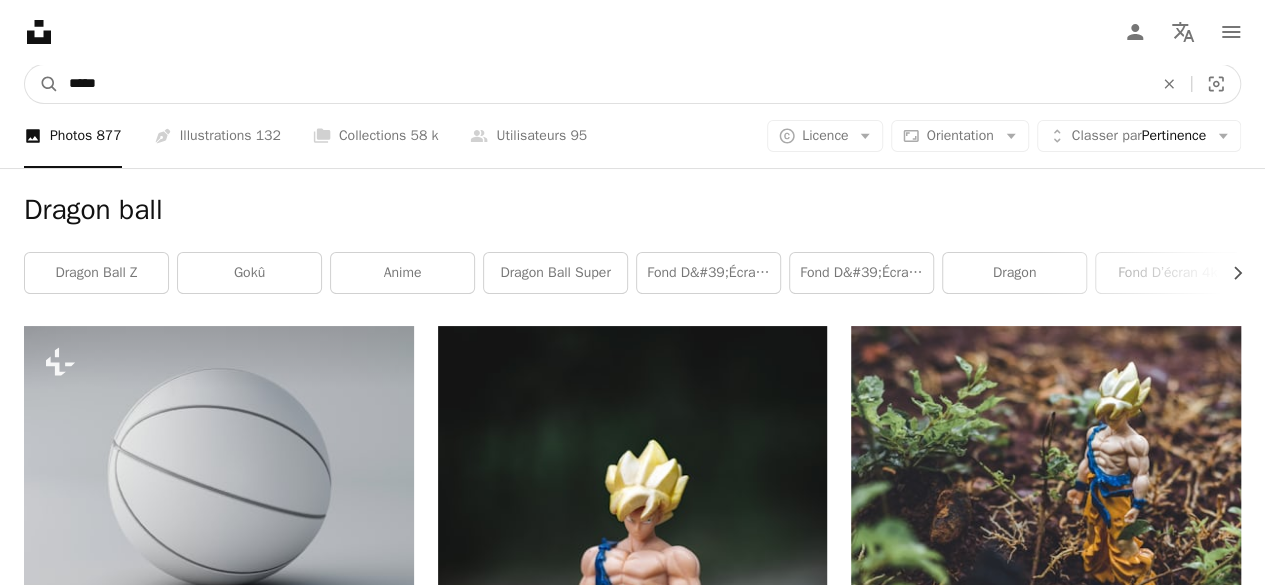 type on "*****" 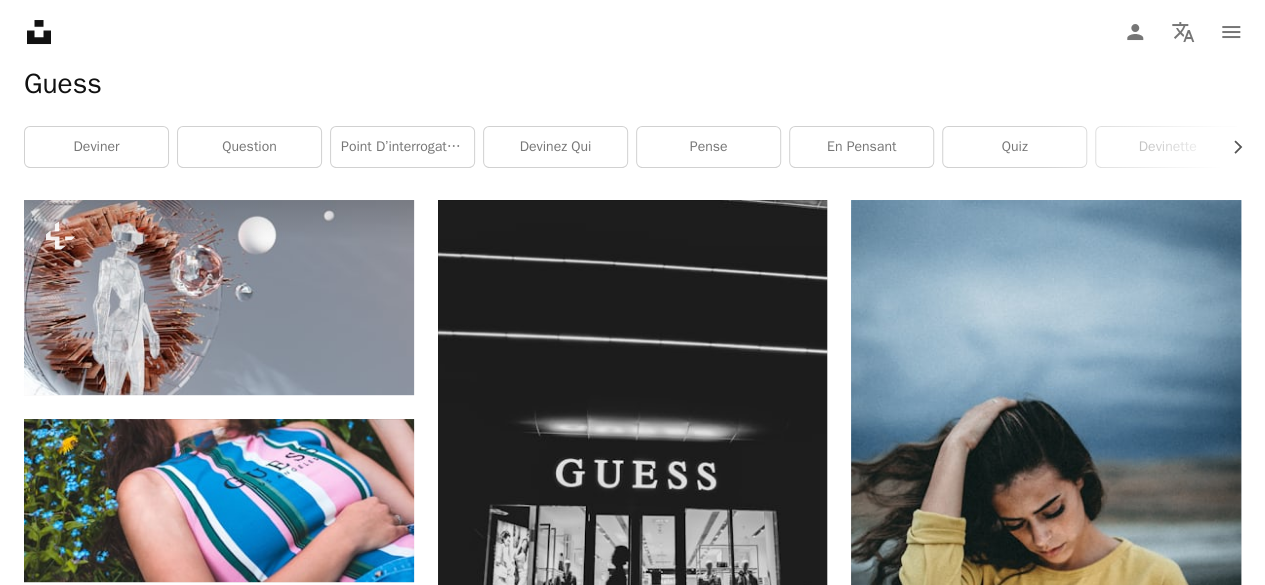 scroll, scrollTop: 0, scrollLeft: 0, axis: both 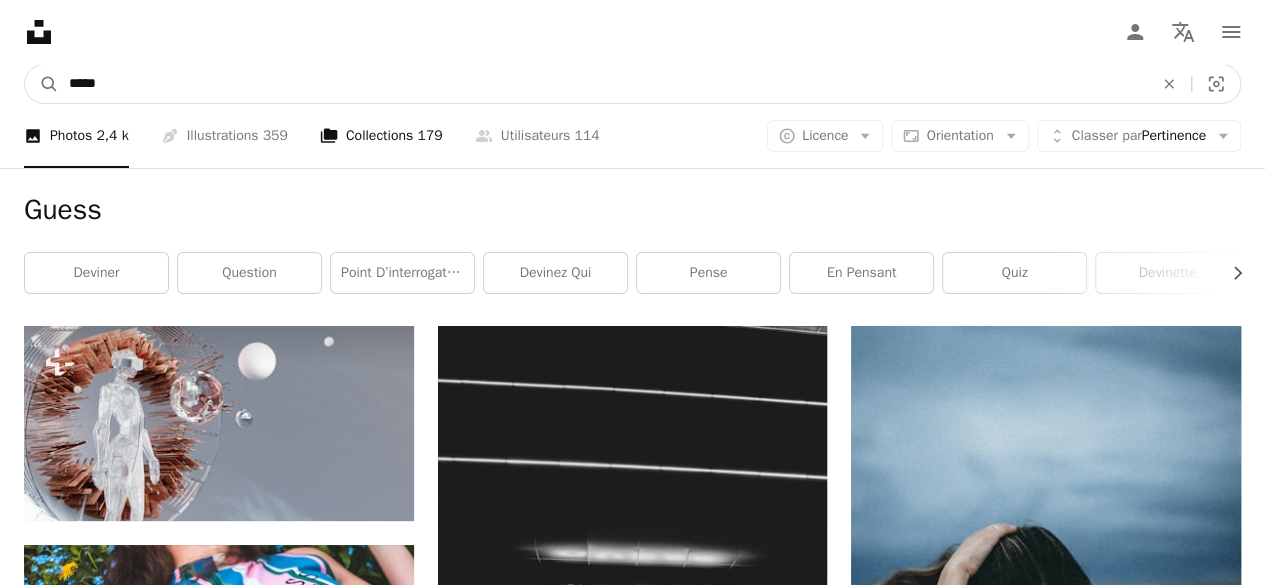 drag, startPoint x: 178, startPoint y: 79, endPoint x: 350, endPoint y: 143, distance: 183.52112 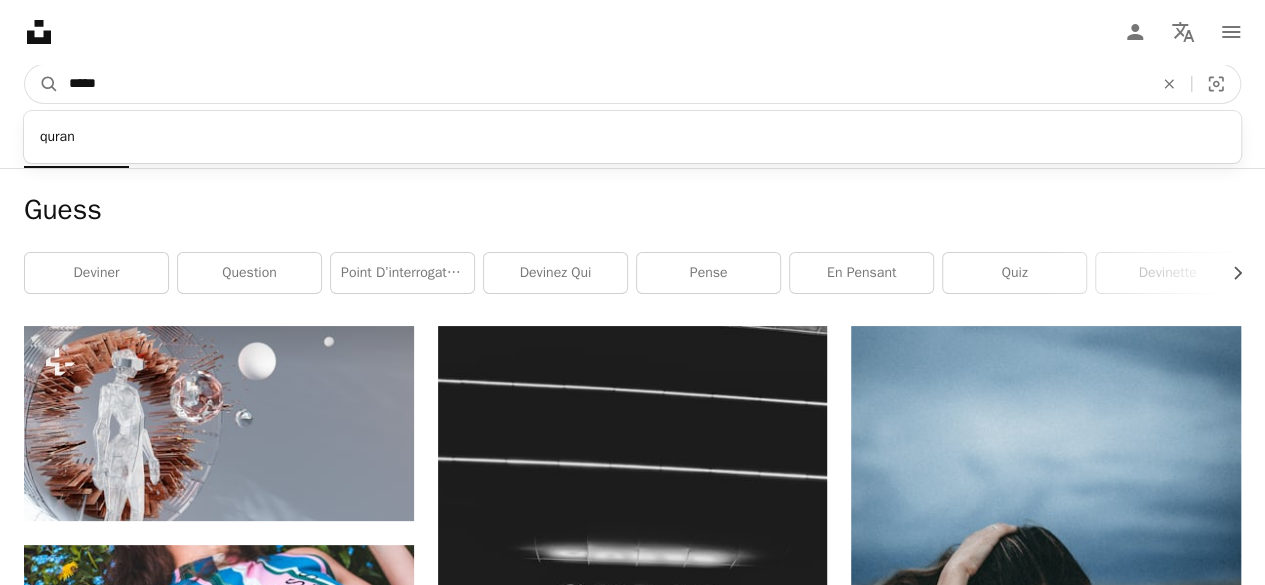 type on "*****" 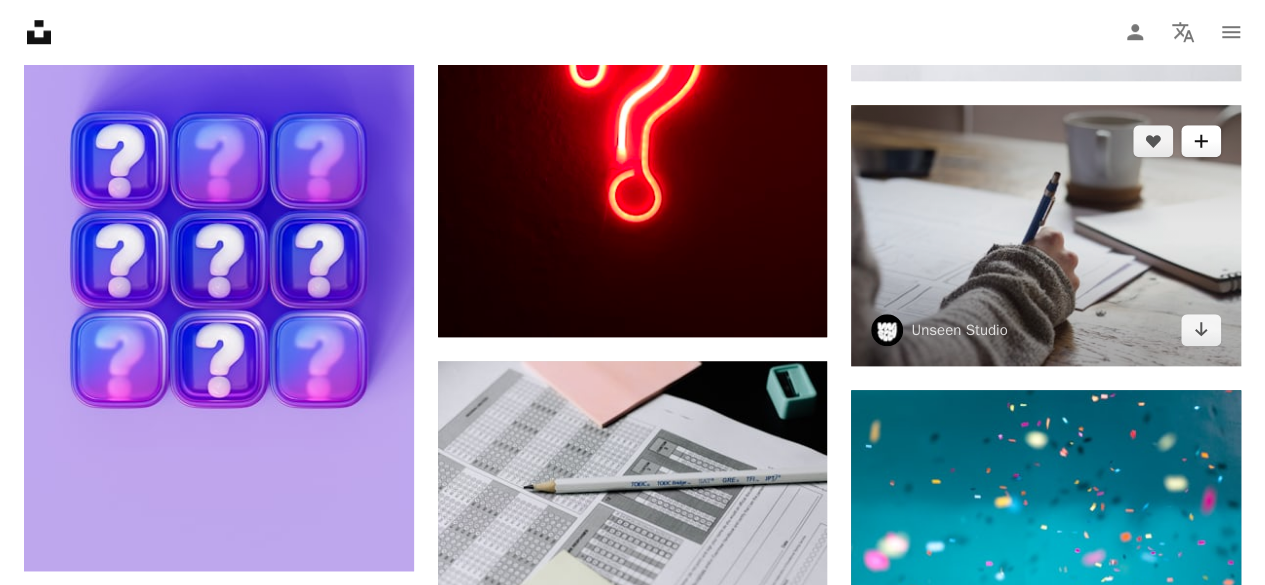 scroll, scrollTop: 800, scrollLeft: 0, axis: vertical 